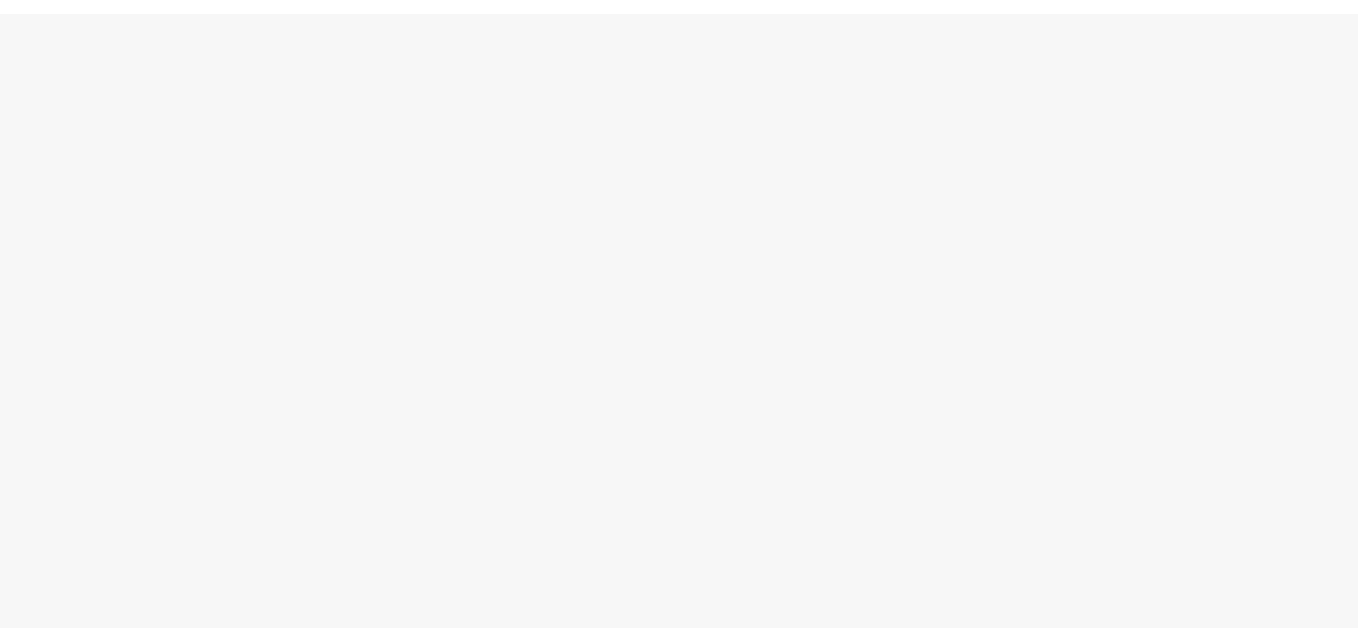 scroll, scrollTop: 0, scrollLeft: 0, axis: both 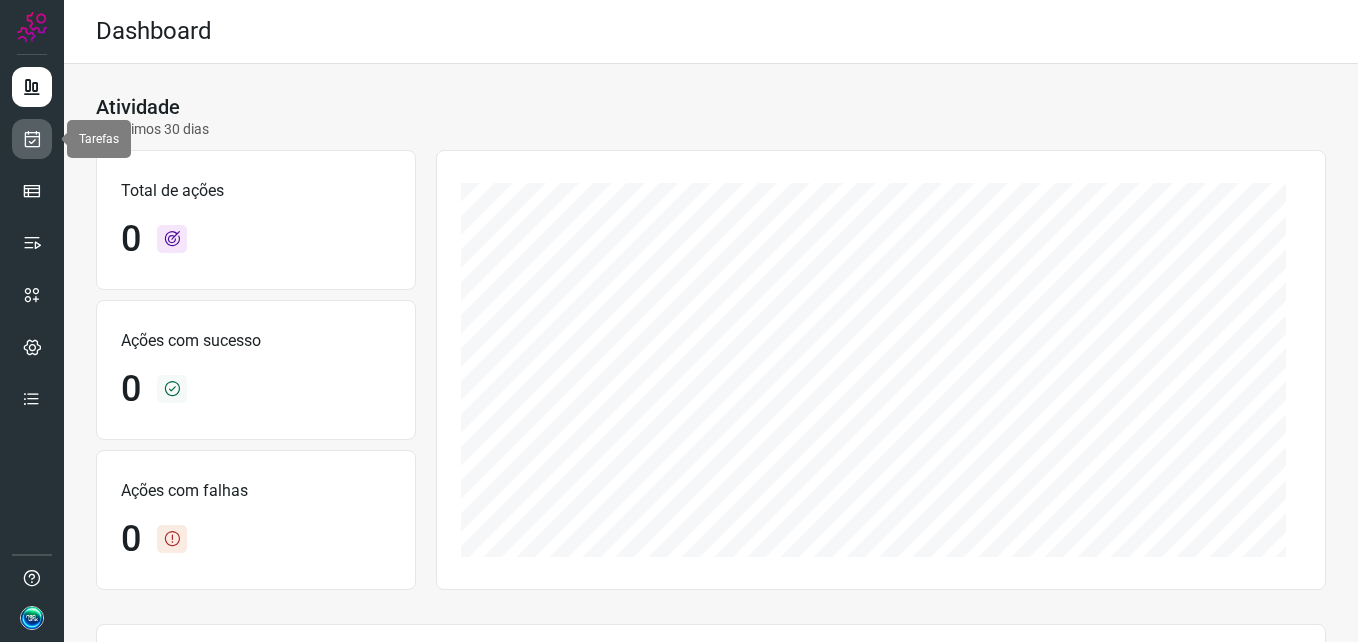 click at bounding box center [32, 139] 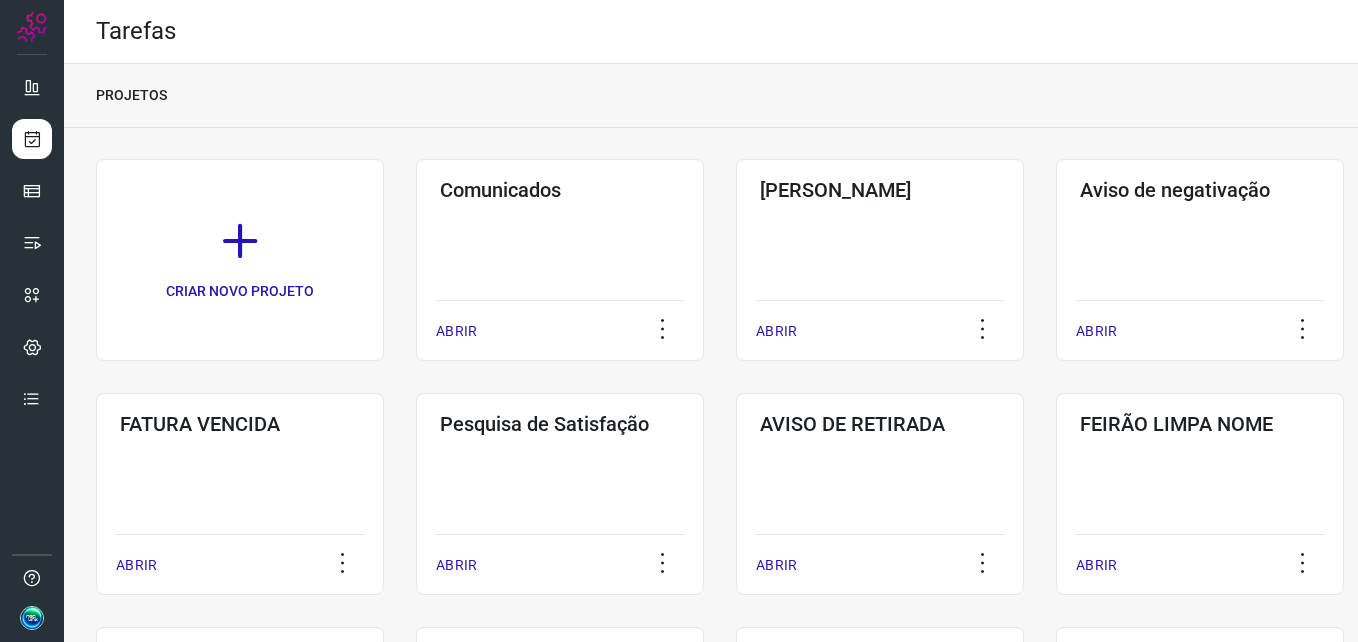scroll, scrollTop: 200, scrollLeft: 0, axis: vertical 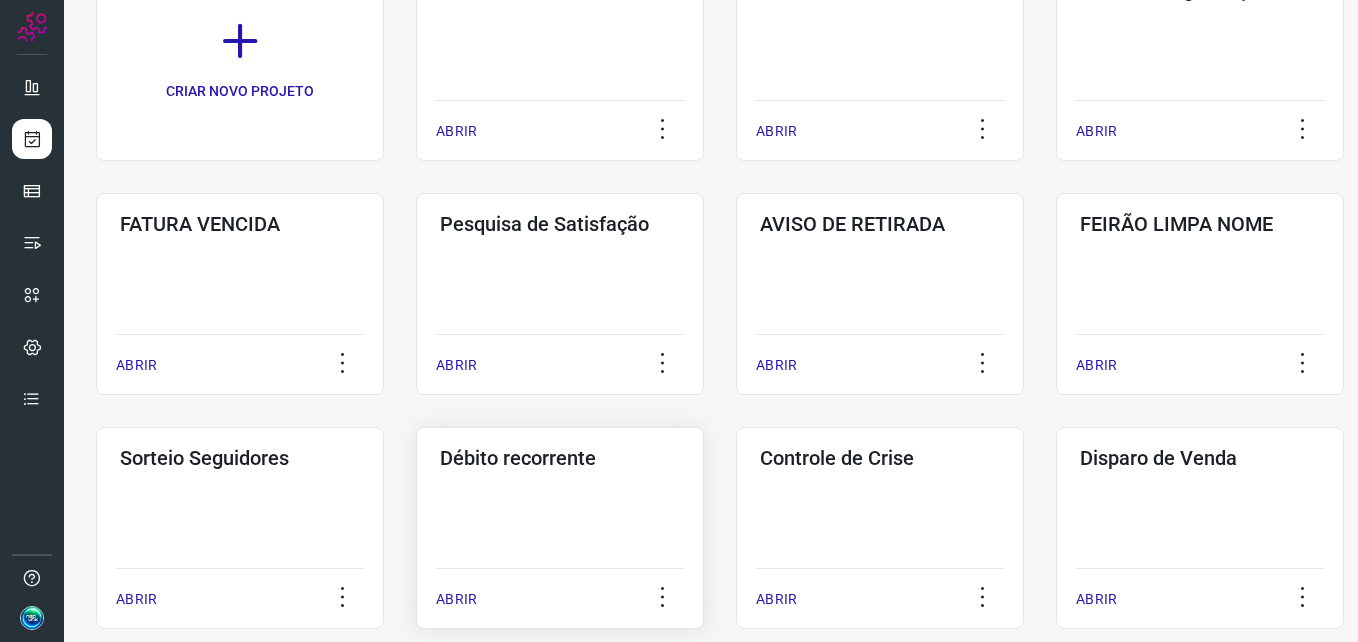 click on "Débito recorrente  ABRIR" 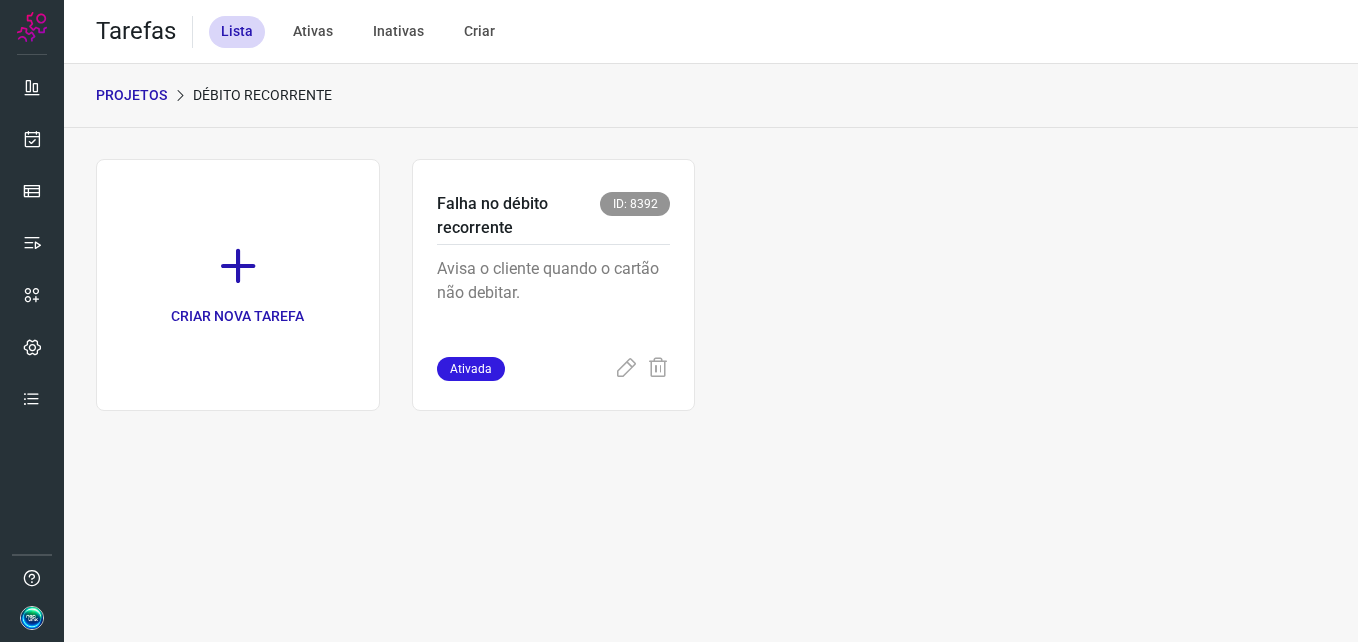 scroll, scrollTop: 0, scrollLeft: 0, axis: both 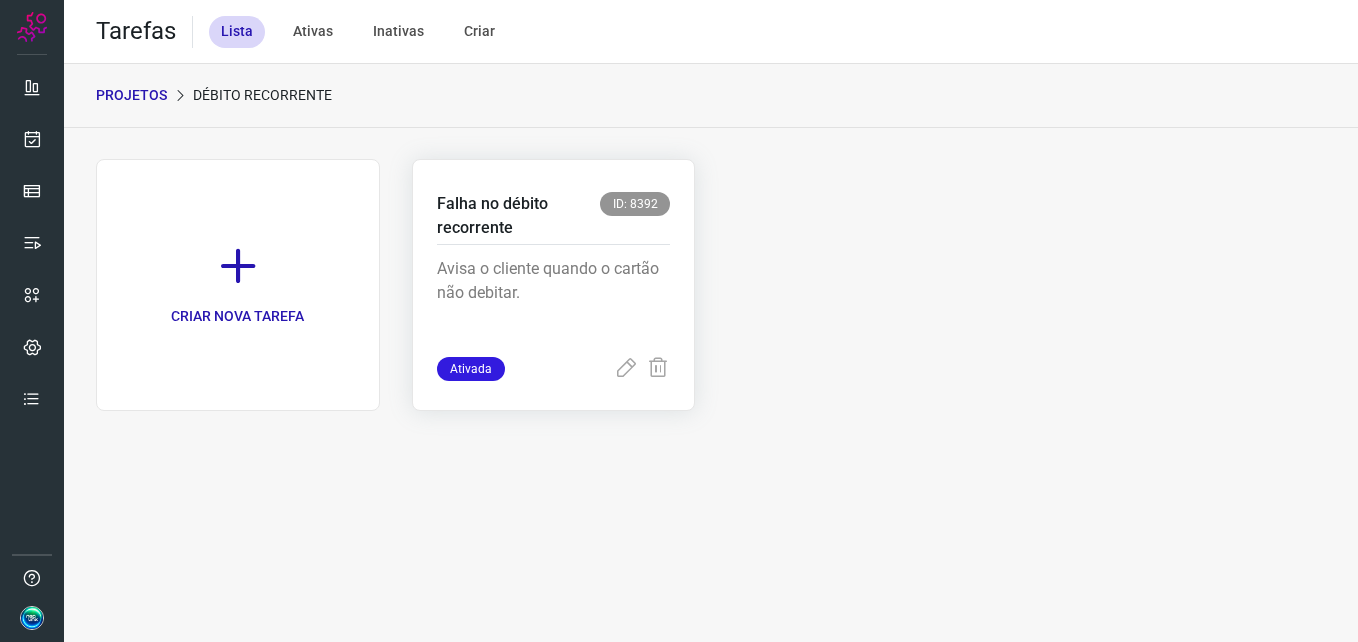 click on "Avisa o cliente quando o cartão não debitar." at bounding box center (554, 307) 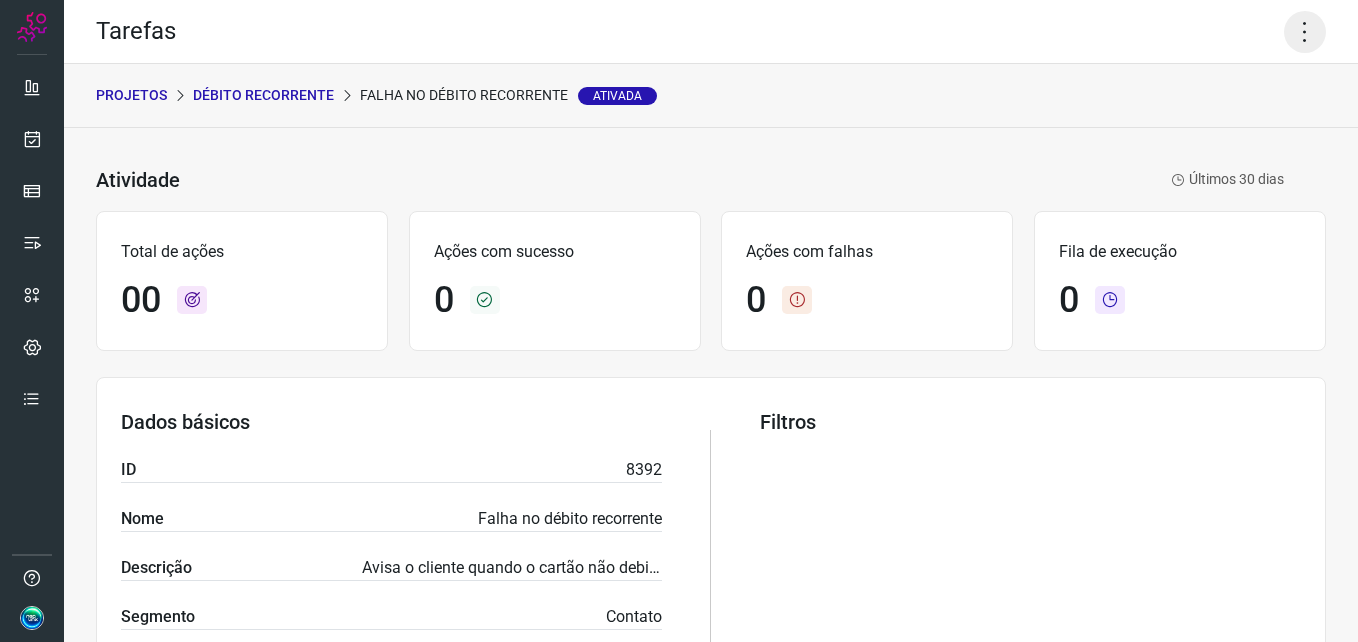 click 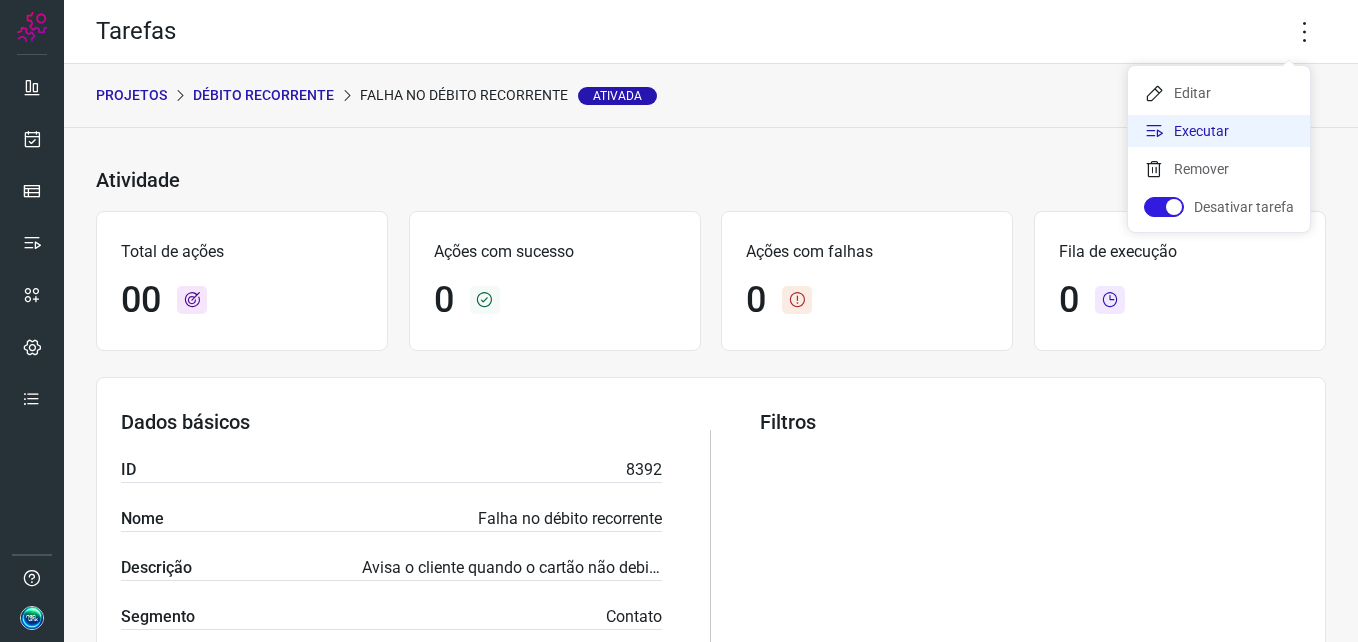 click on "Executar" 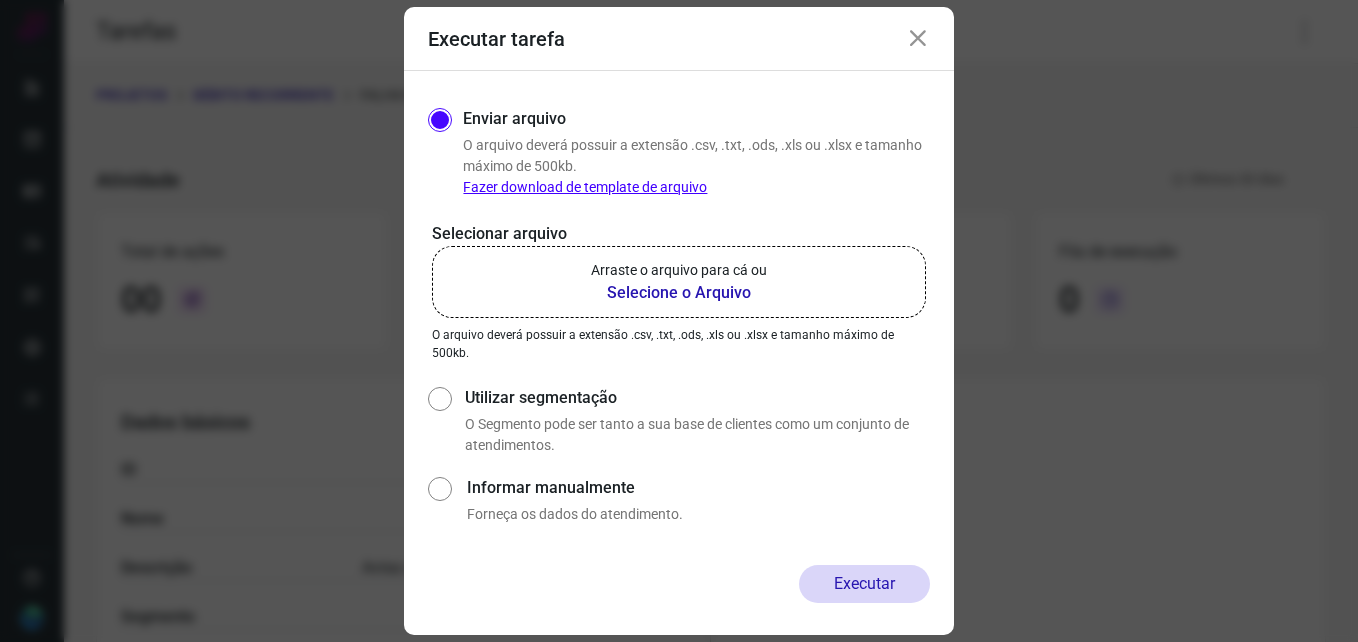 click on "Selecione o Arquivo" at bounding box center [679, 293] 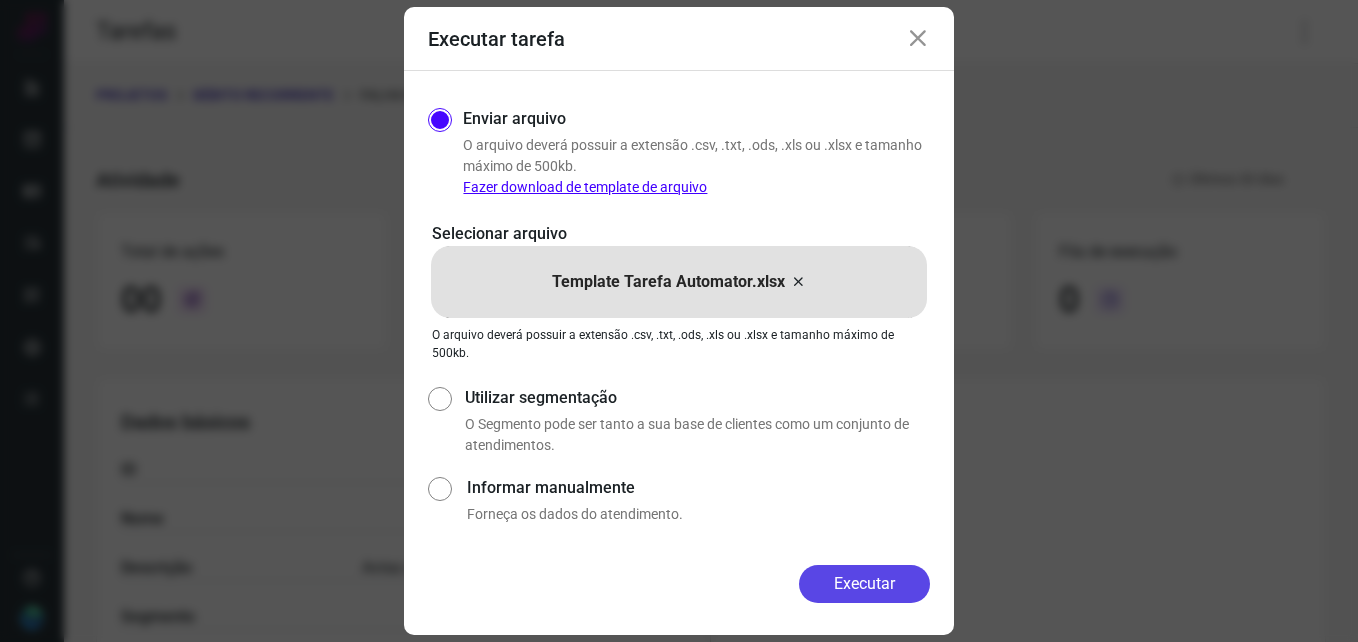 click on "Executar" at bounding box center [864, 584] 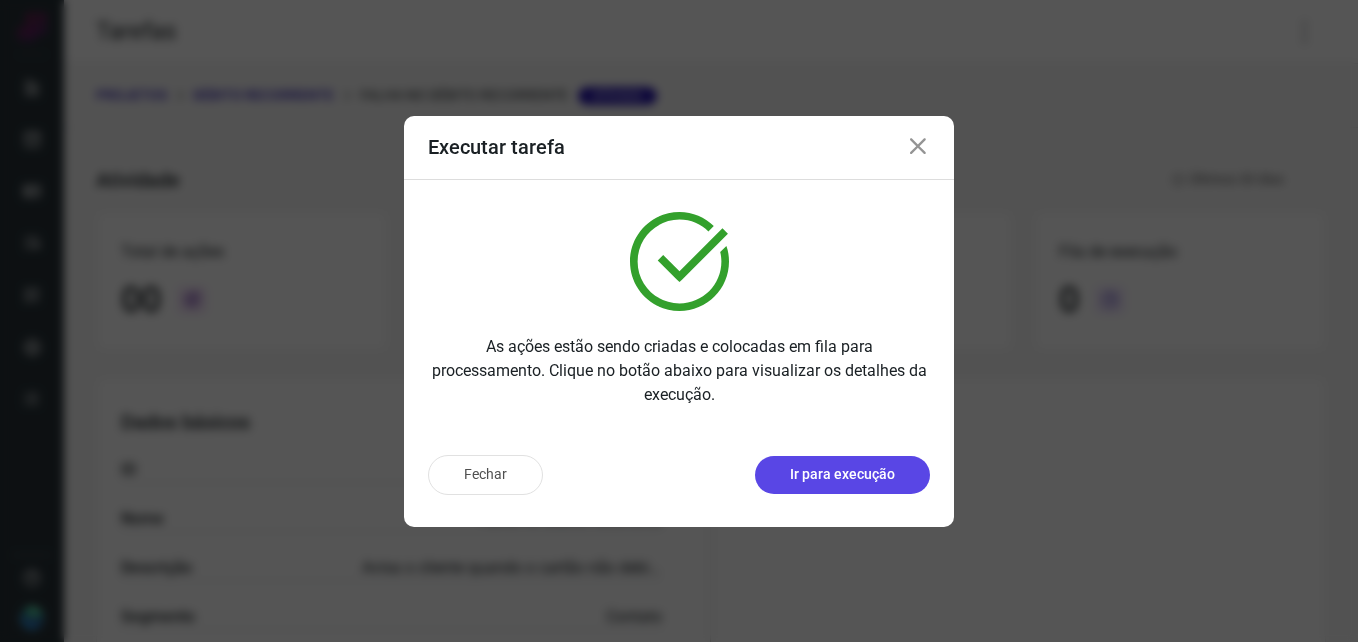 click on "Ir para execução" at bounding box center (842, 474) 